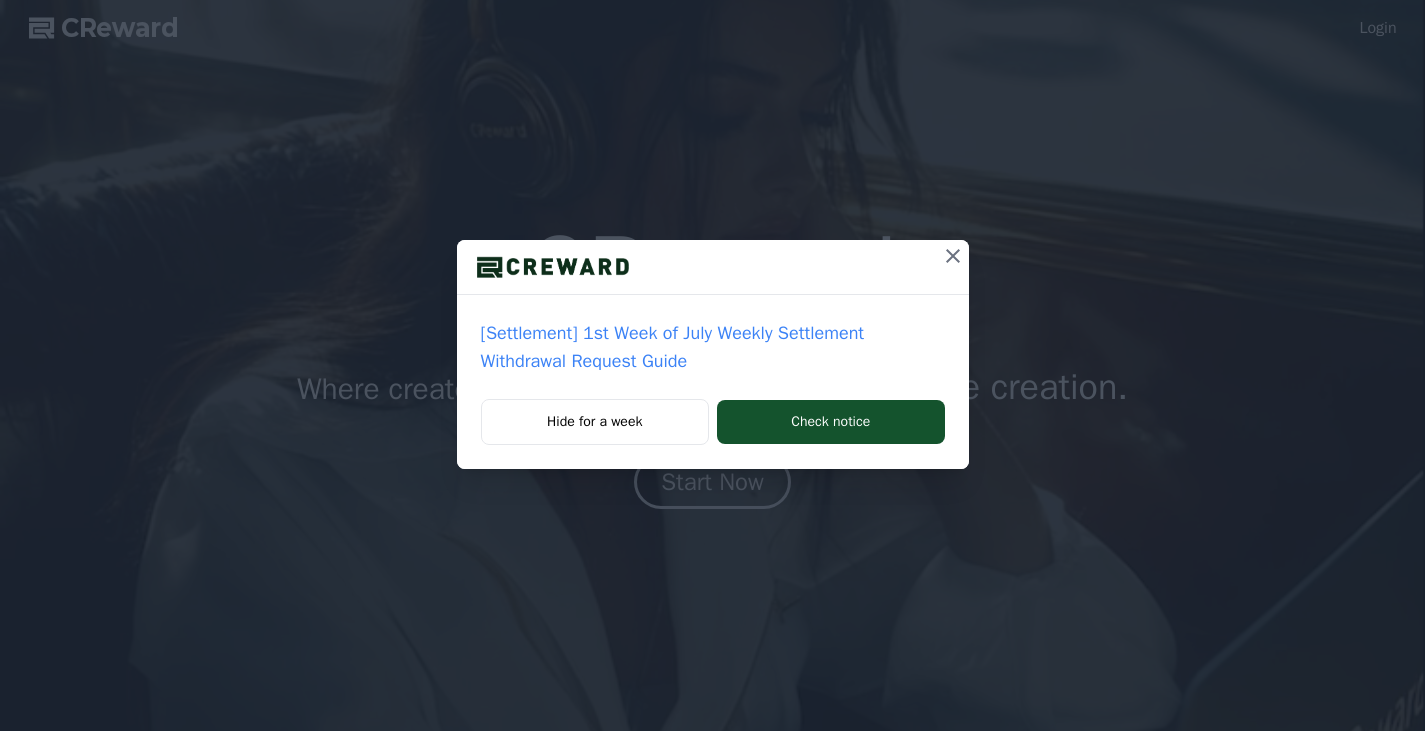 scroll, scrollTop: 0, scrollLeft: 0, axis: both 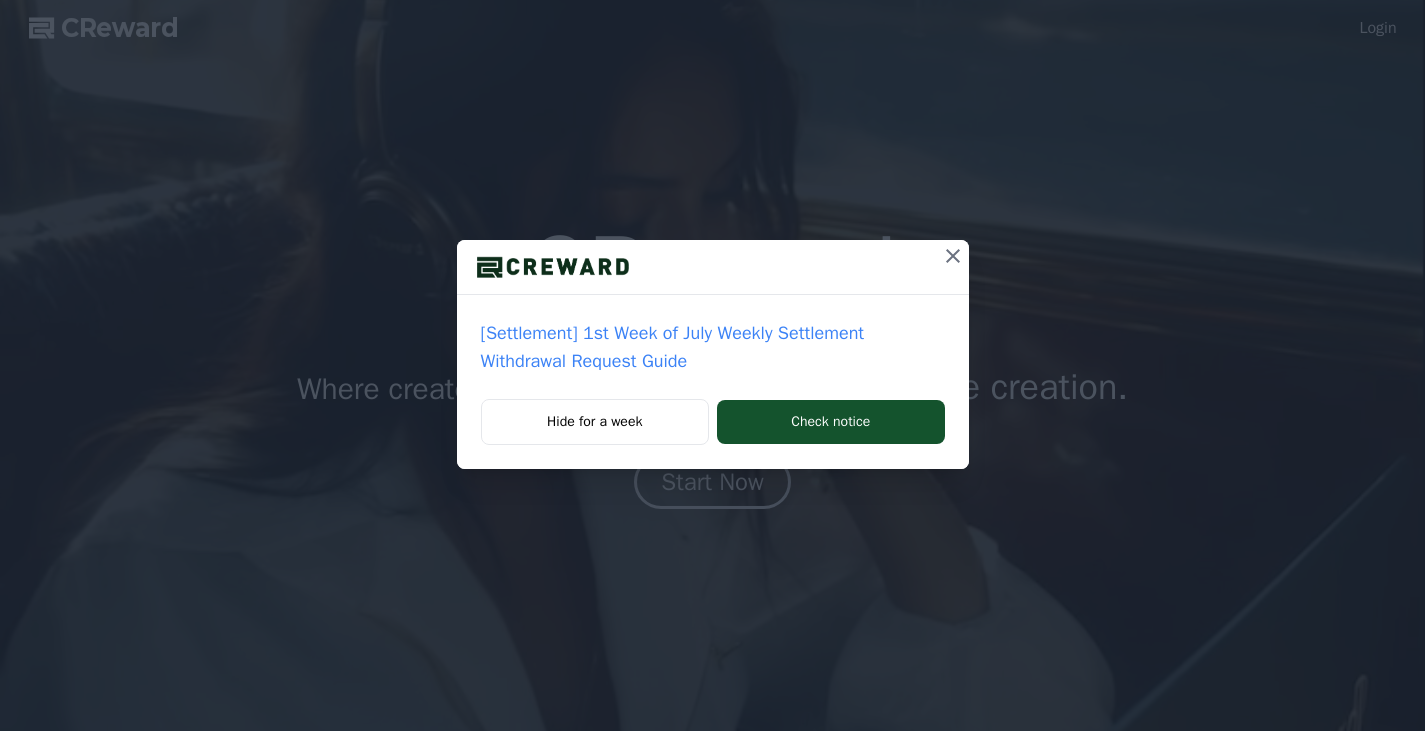 click 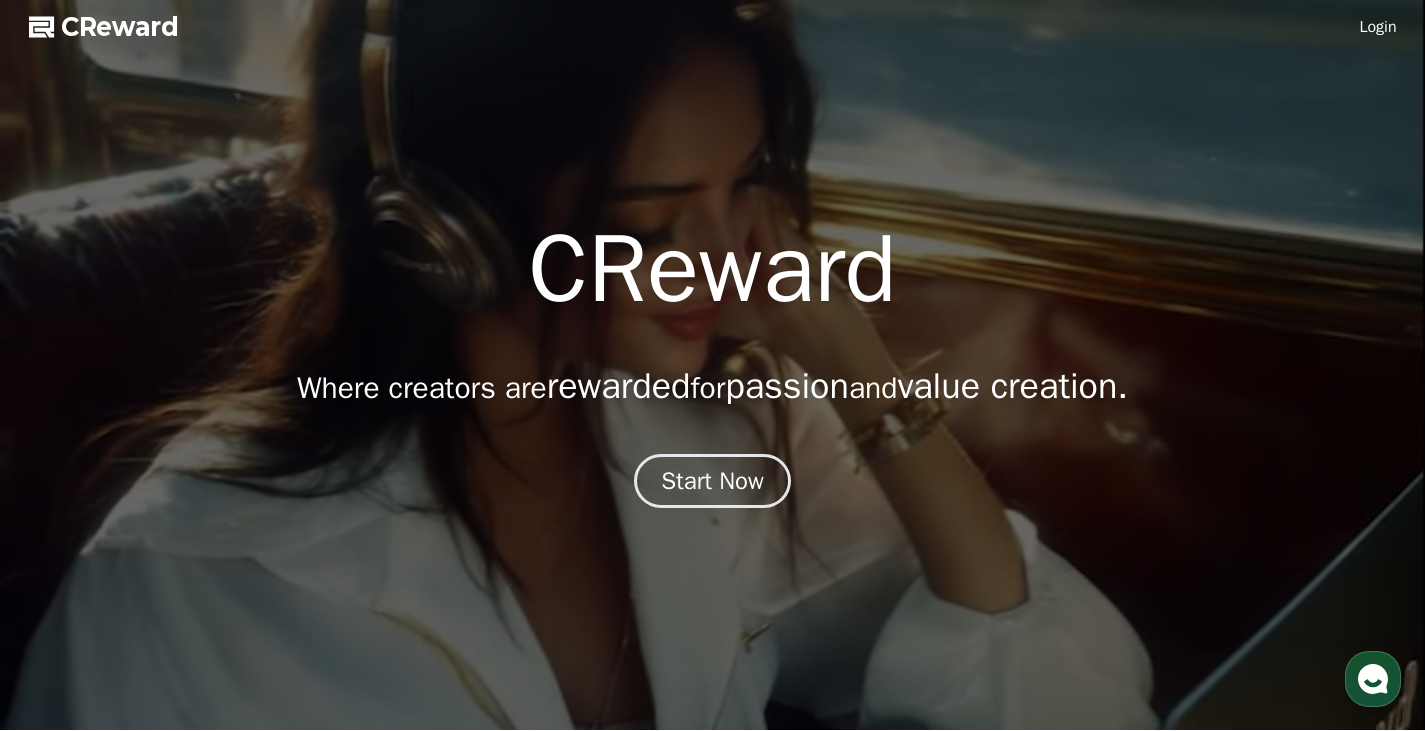 scroll, scrollTop: 0, scrollLeft: 0, axis: both 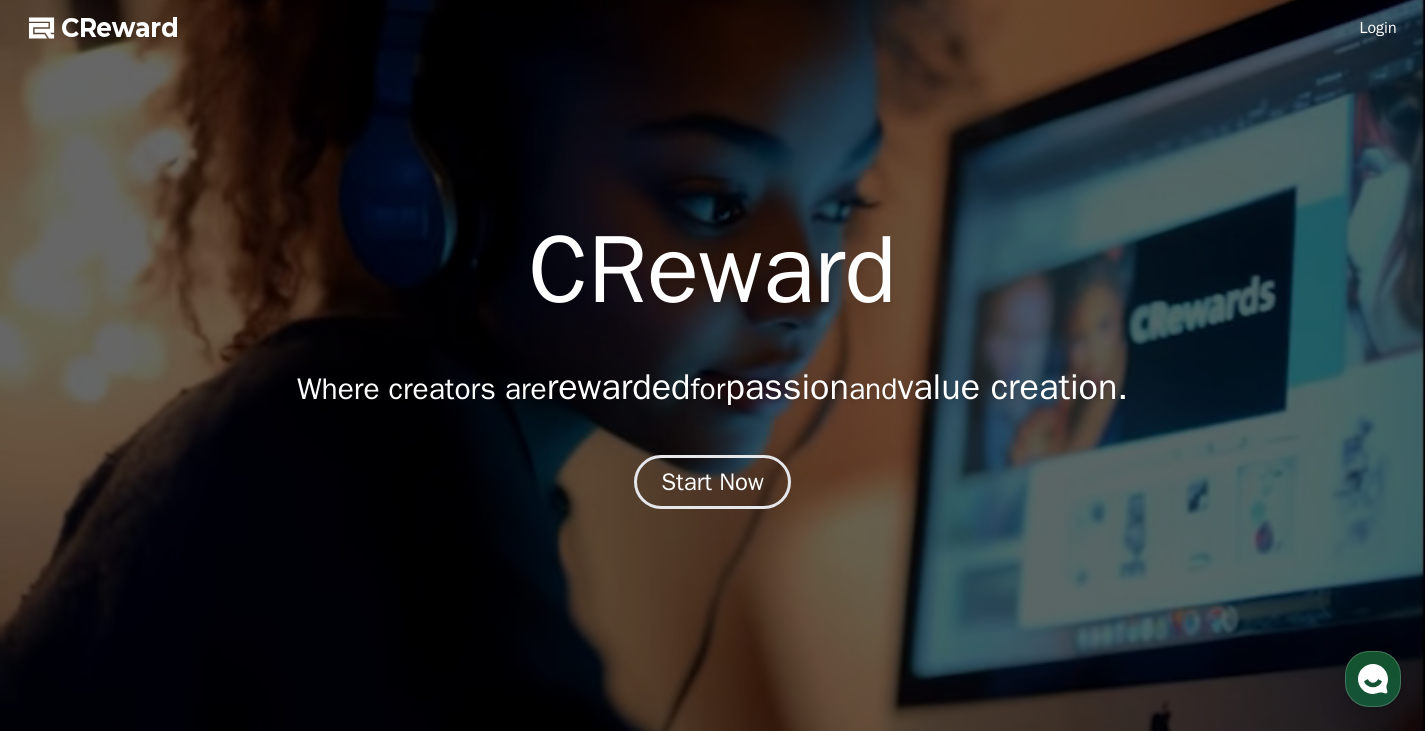 click on "Login" at bounding box center [1377, 28] 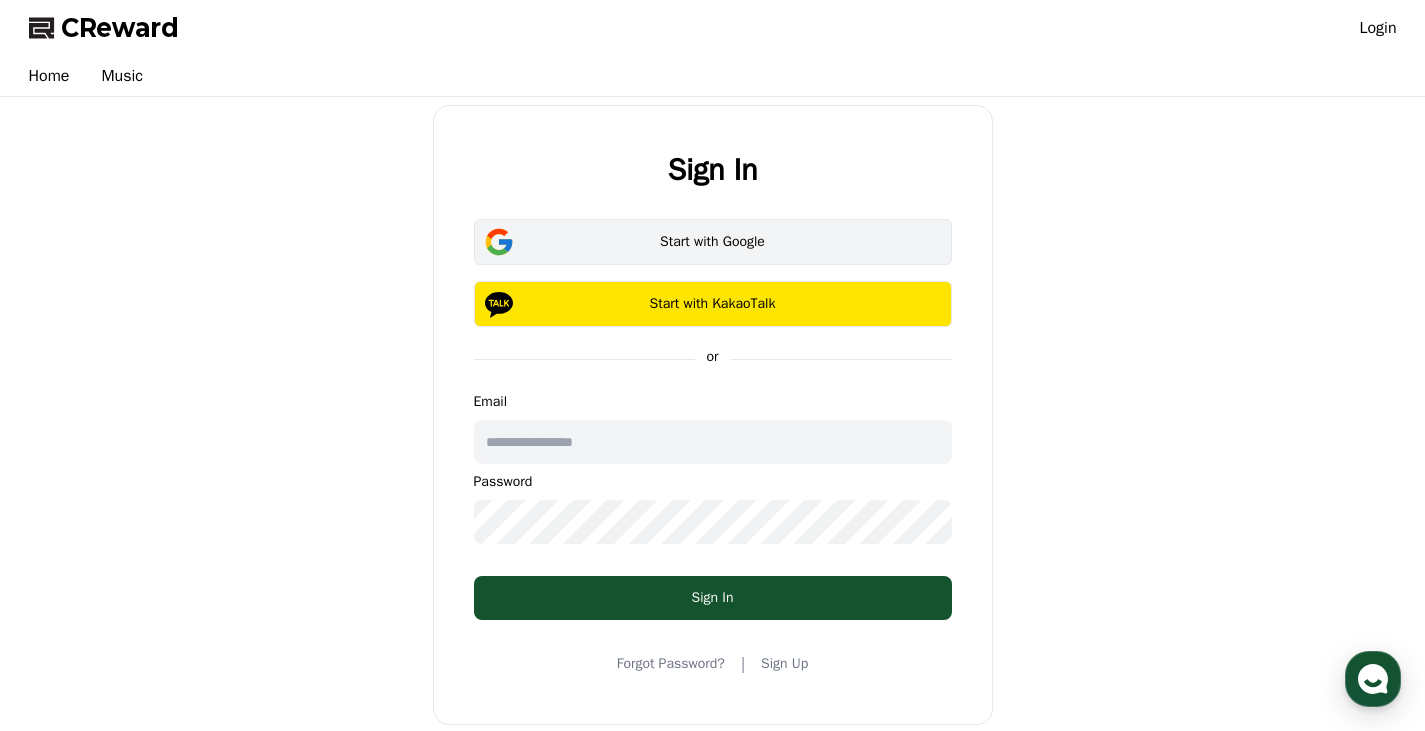 click on "Start with Google" at bounding box center [713, 242] 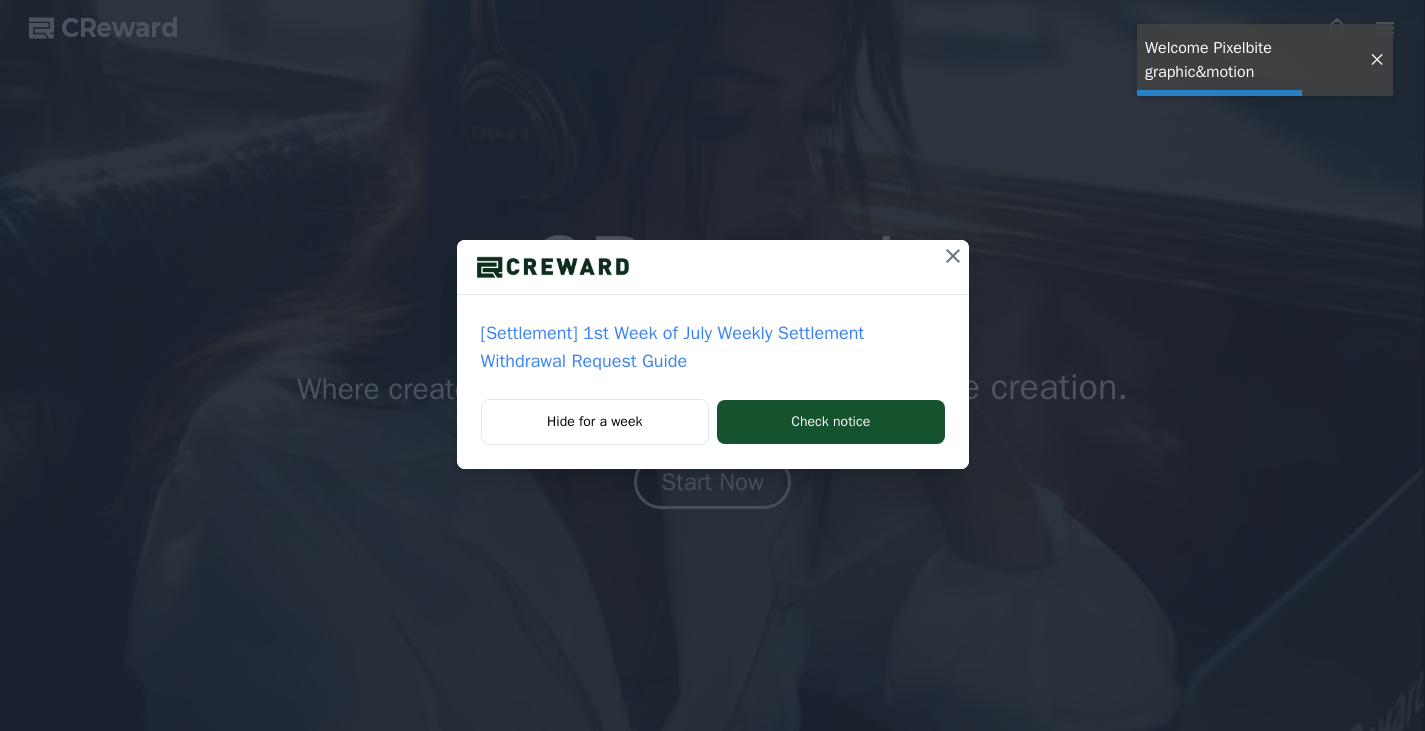 scroll, scrollTop: 0, scrollLeft: 0, axis: both 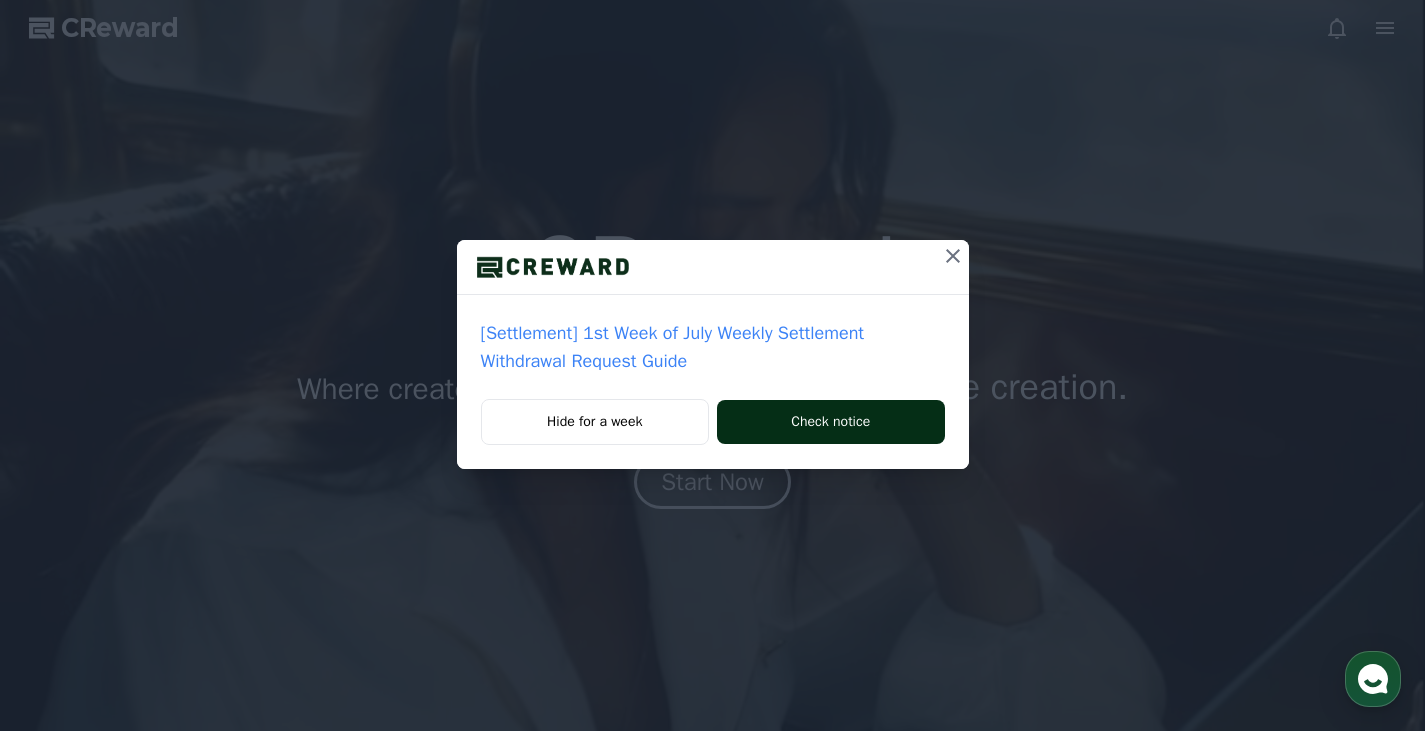 click on "Check notice" at bounding box center [830, 422] 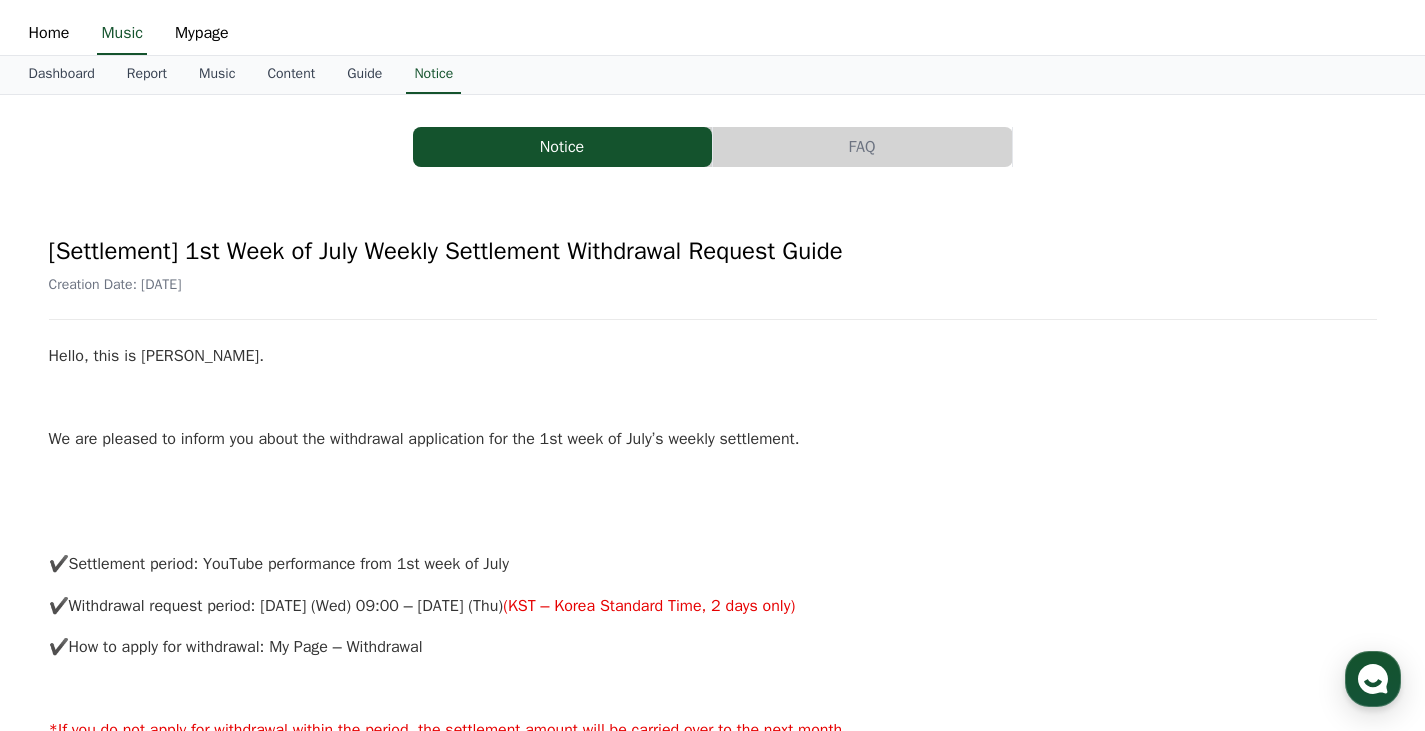 scroll, scrollTop: 0, scrollLeft: 0, axis: both 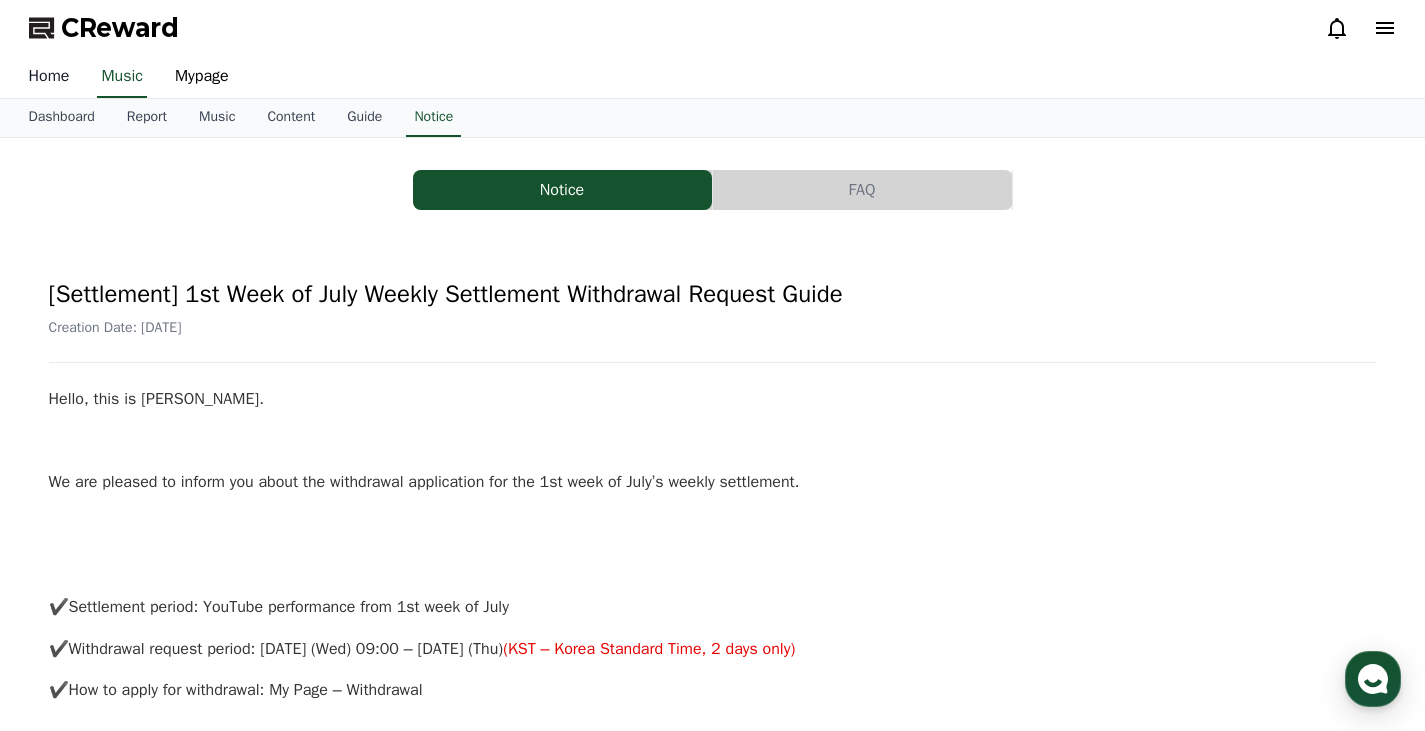 click on "Home" at bounding box center [49, 77] 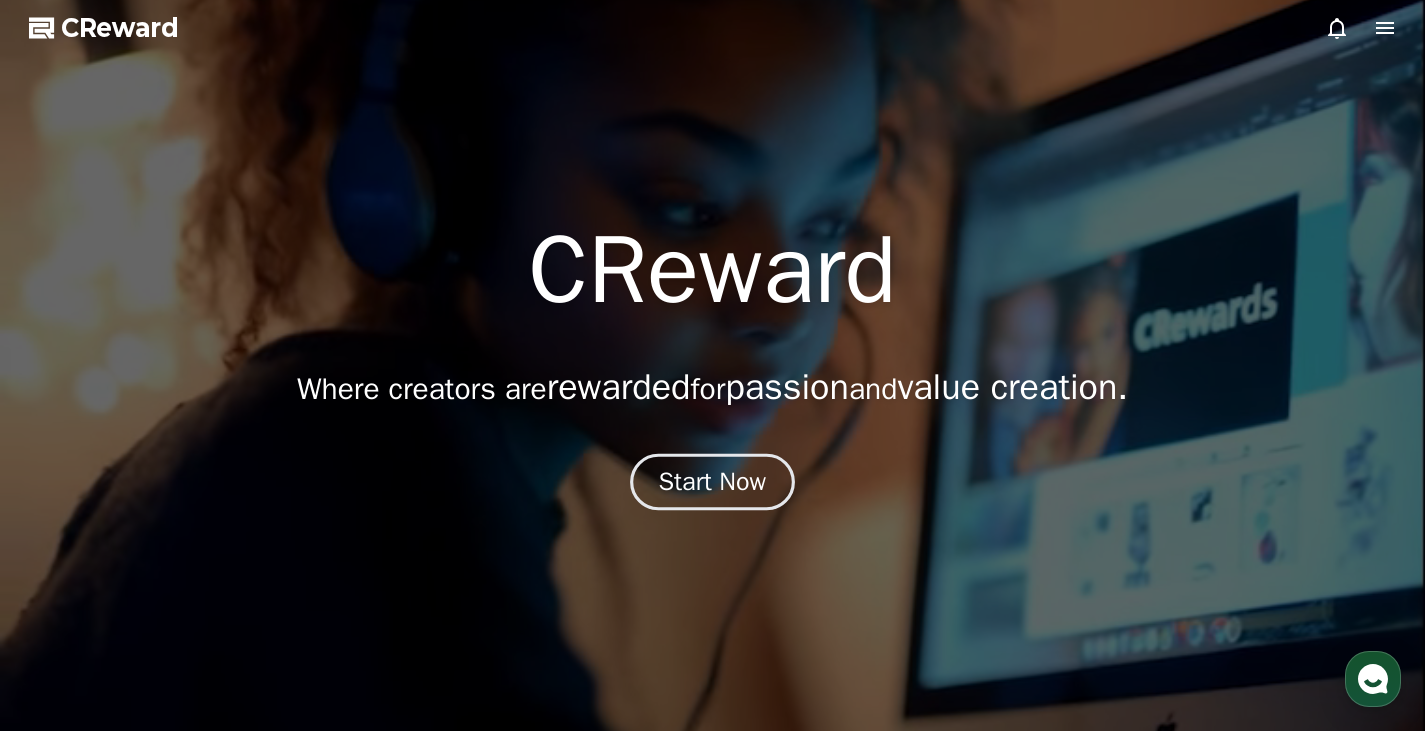 click on "Start Now" at bounding box center [713, 482] 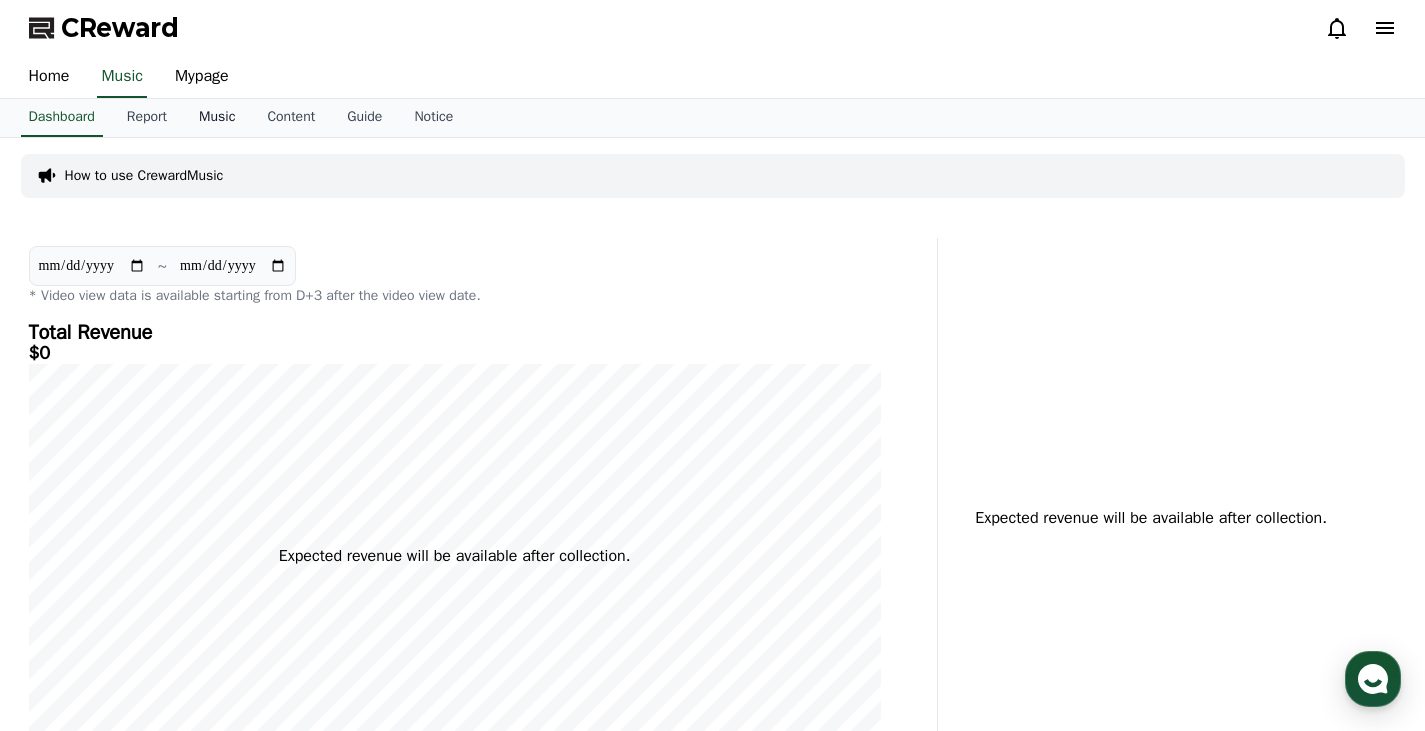 click on "Music" at bounding box center [217, 118] 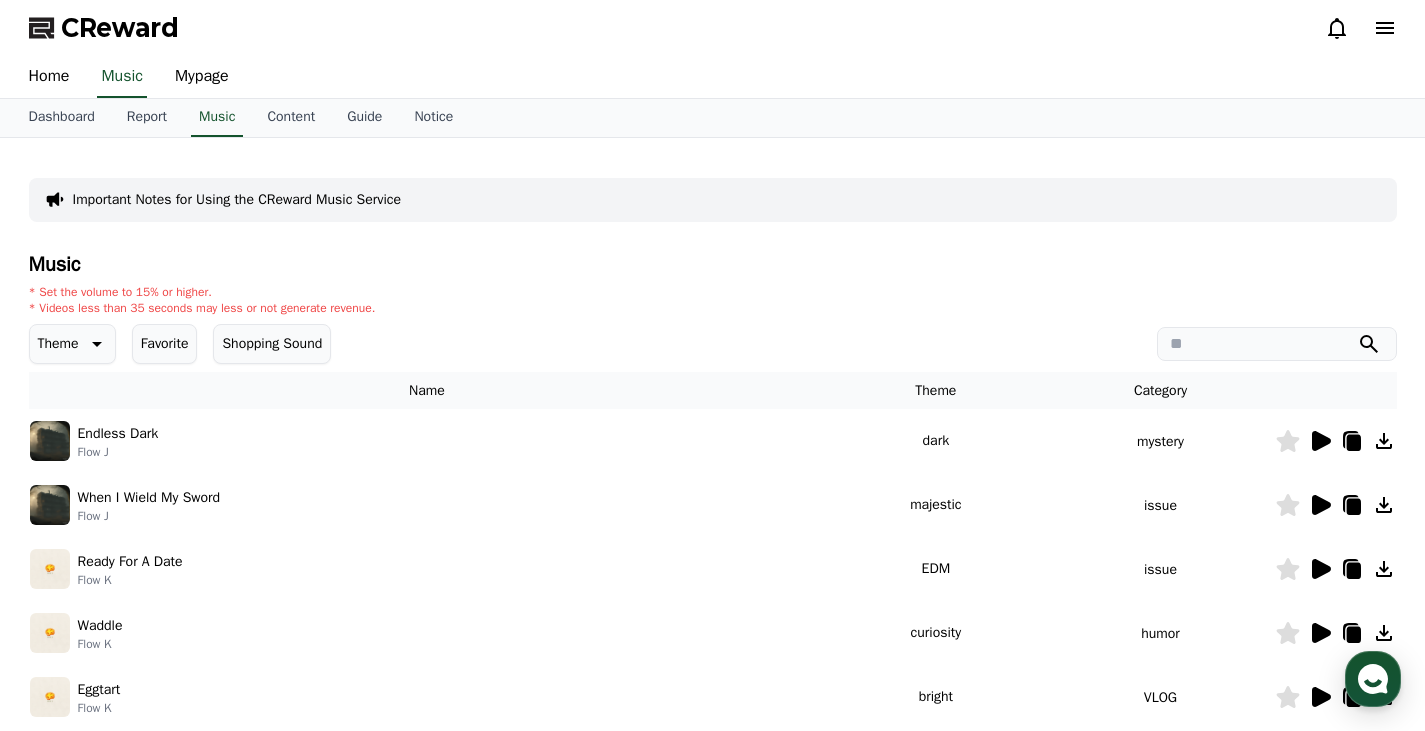 click 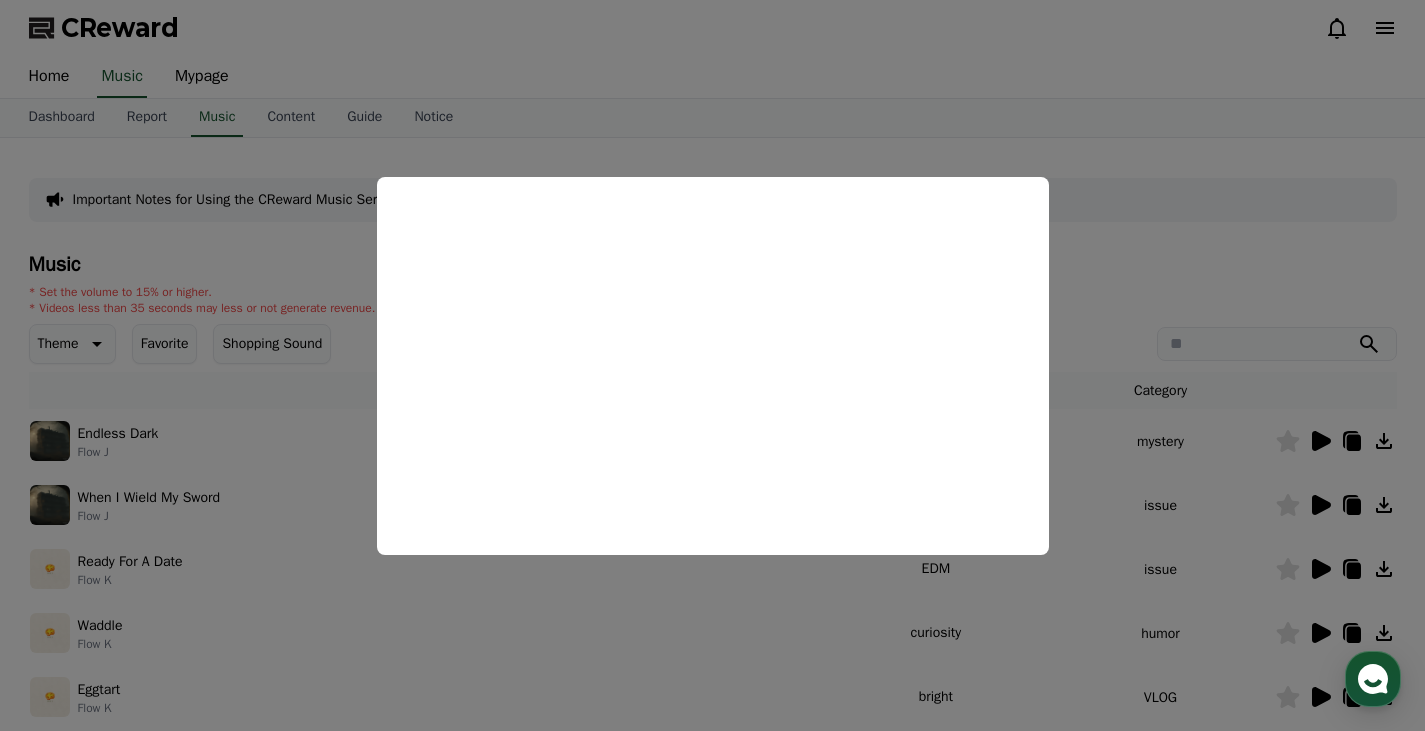 click at bounding box center (712, 365) 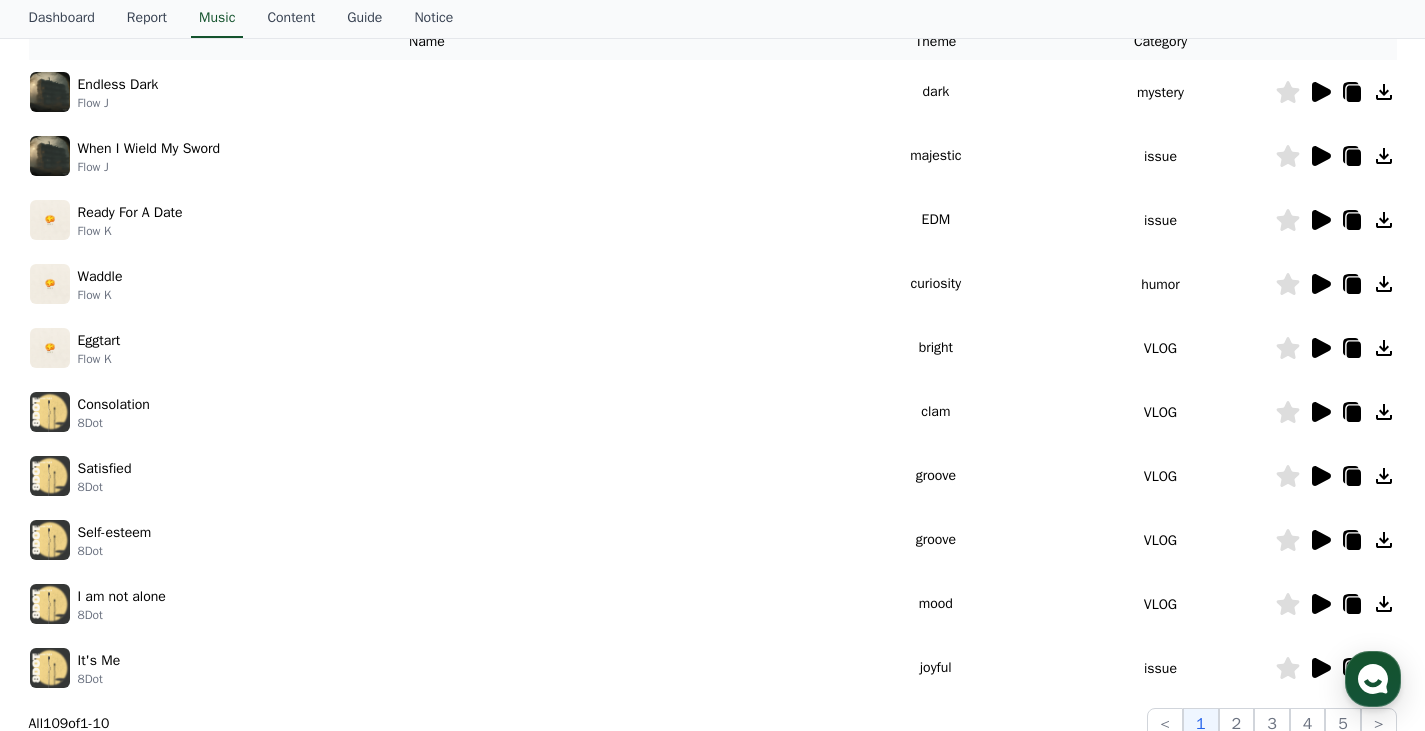 scroll, scrollTop: 400, scrollLeft: 0, axis: vertical 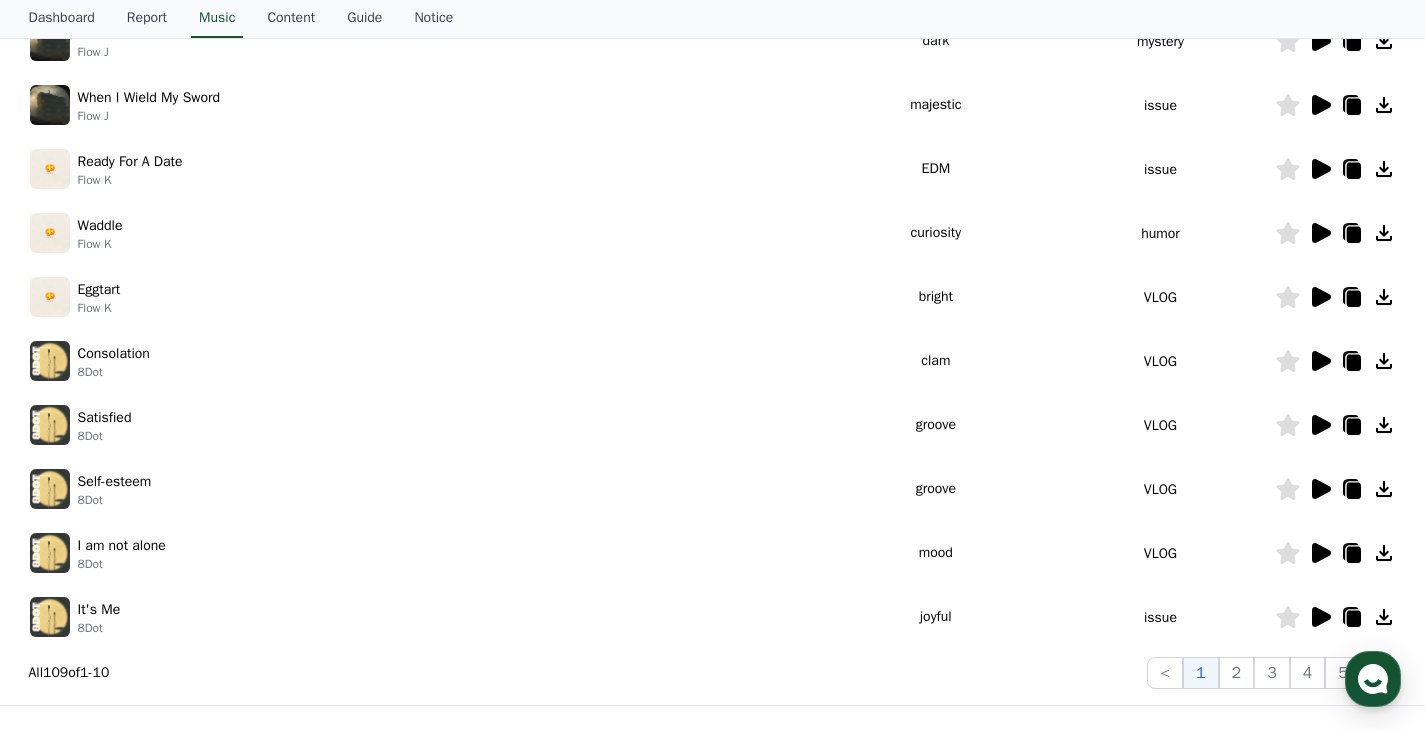 click 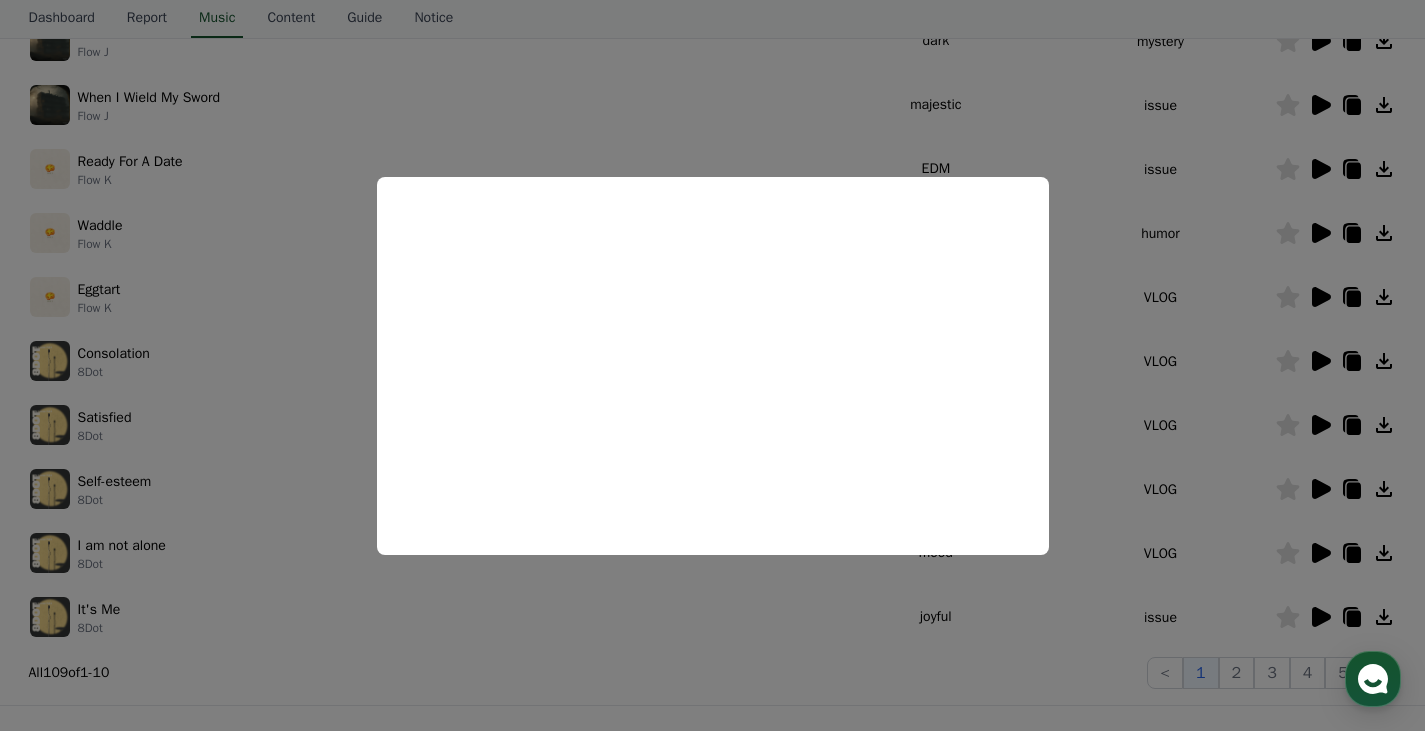 click at bounding box center (712, 365) 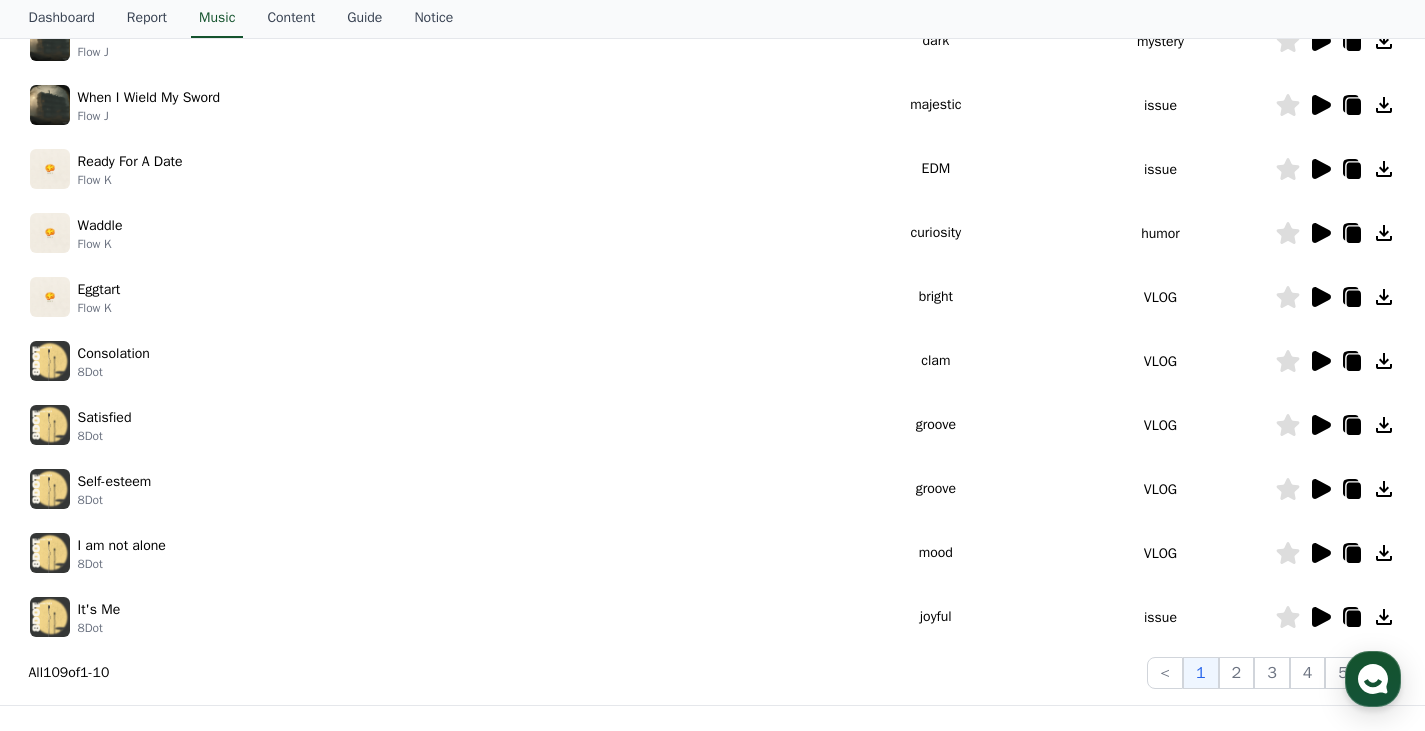 click 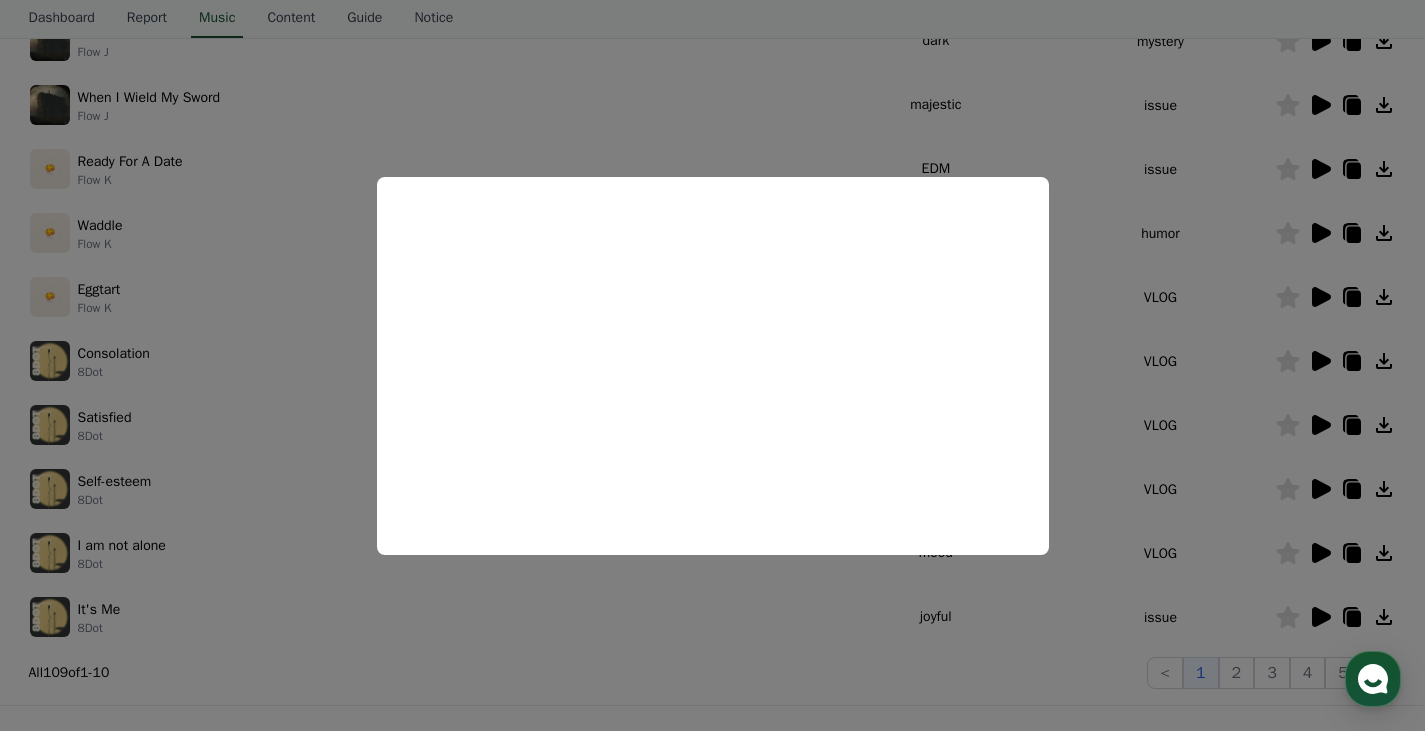 click at bounding box center (712, 365) 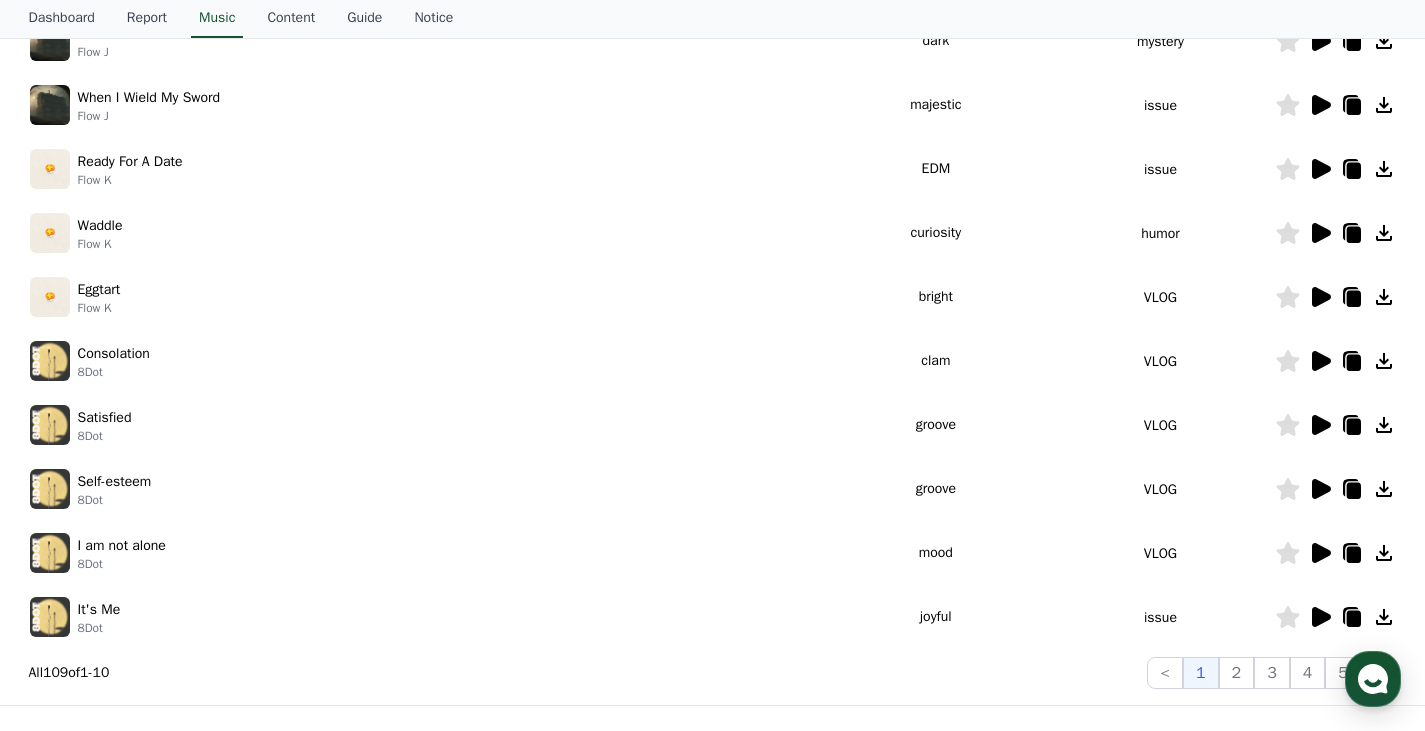 click 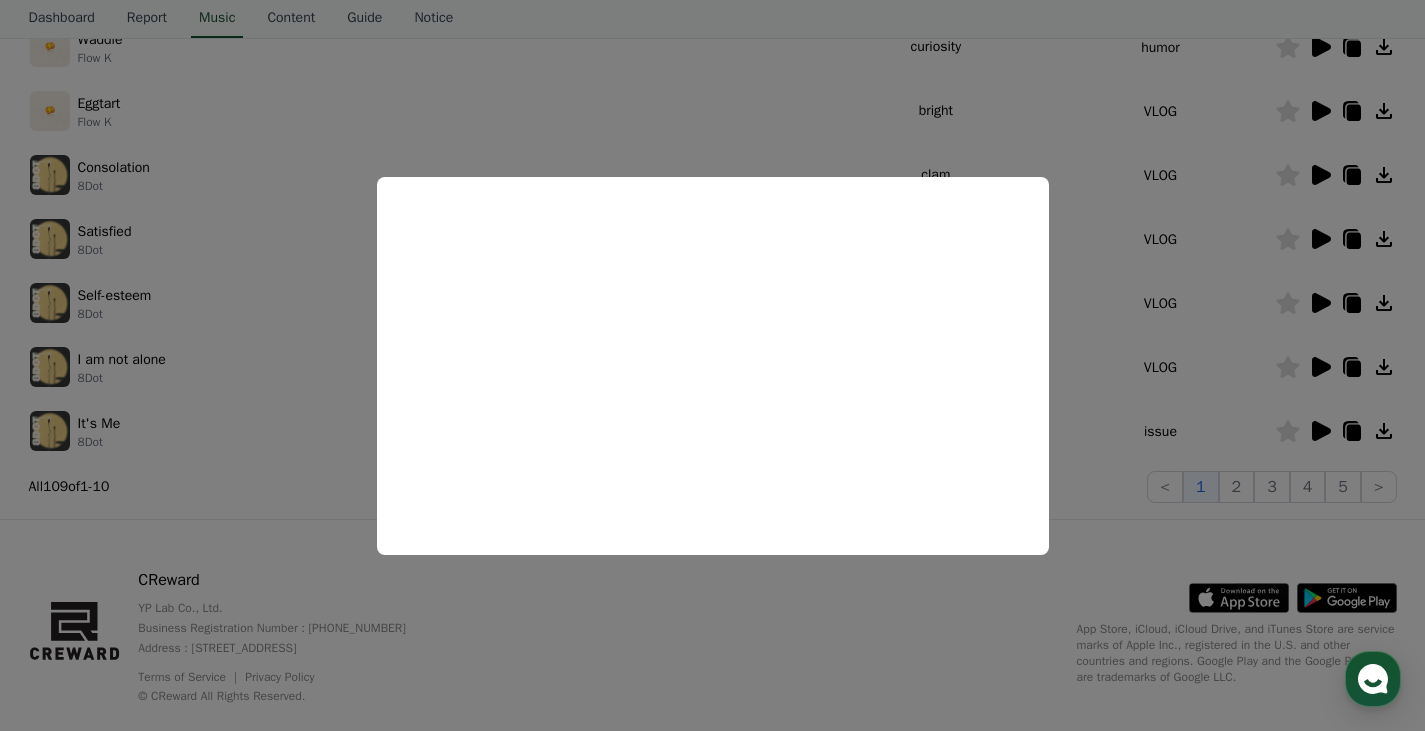 scroll, scrollTop: 623, scrollLeft: 0, axis: vertical 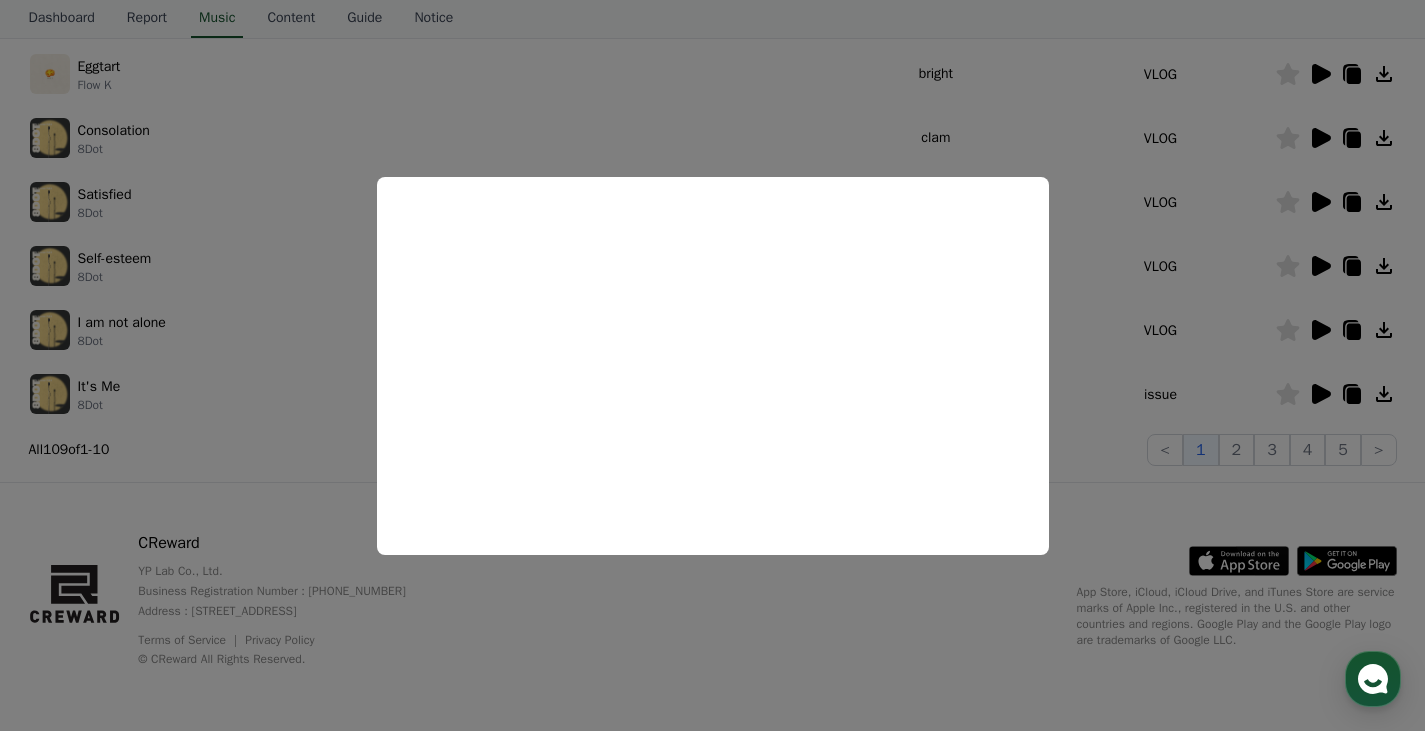 click at bounding box center (712, 365) 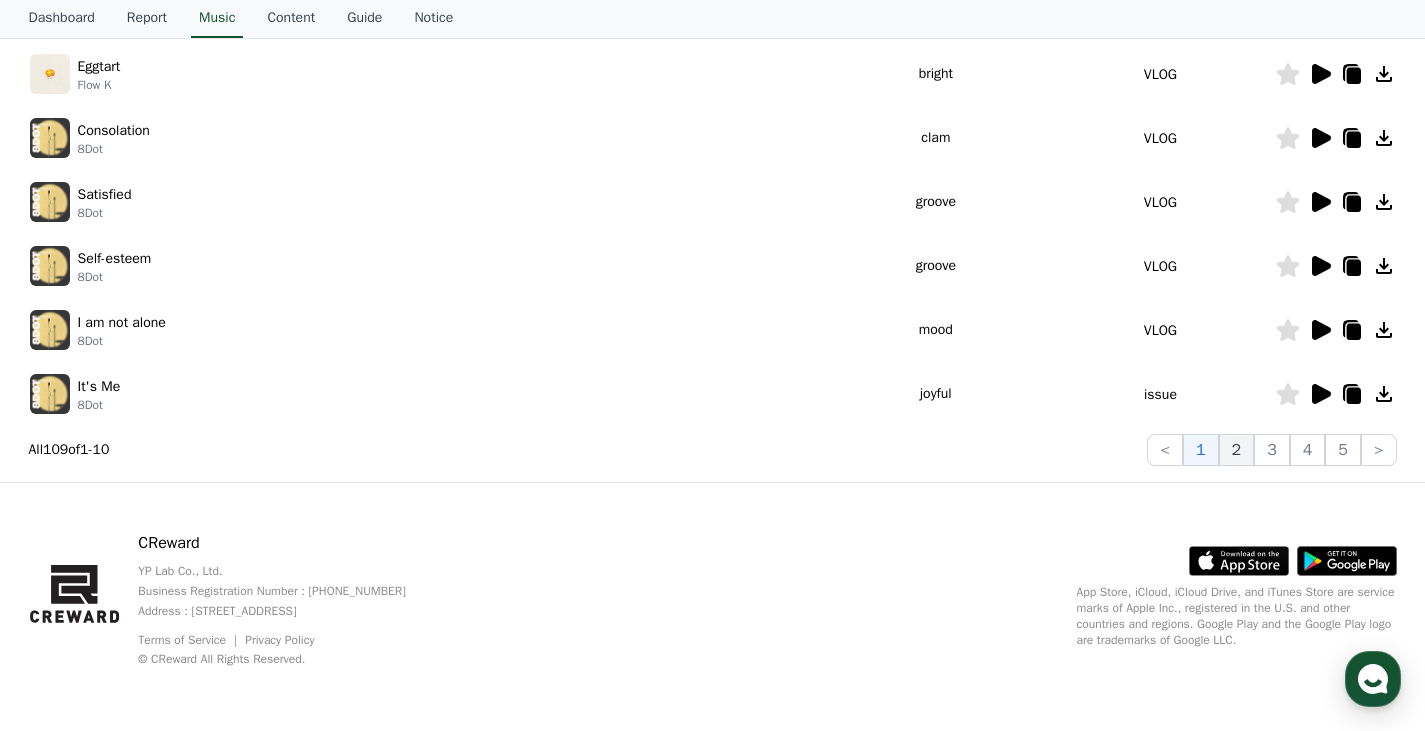 click on "2" 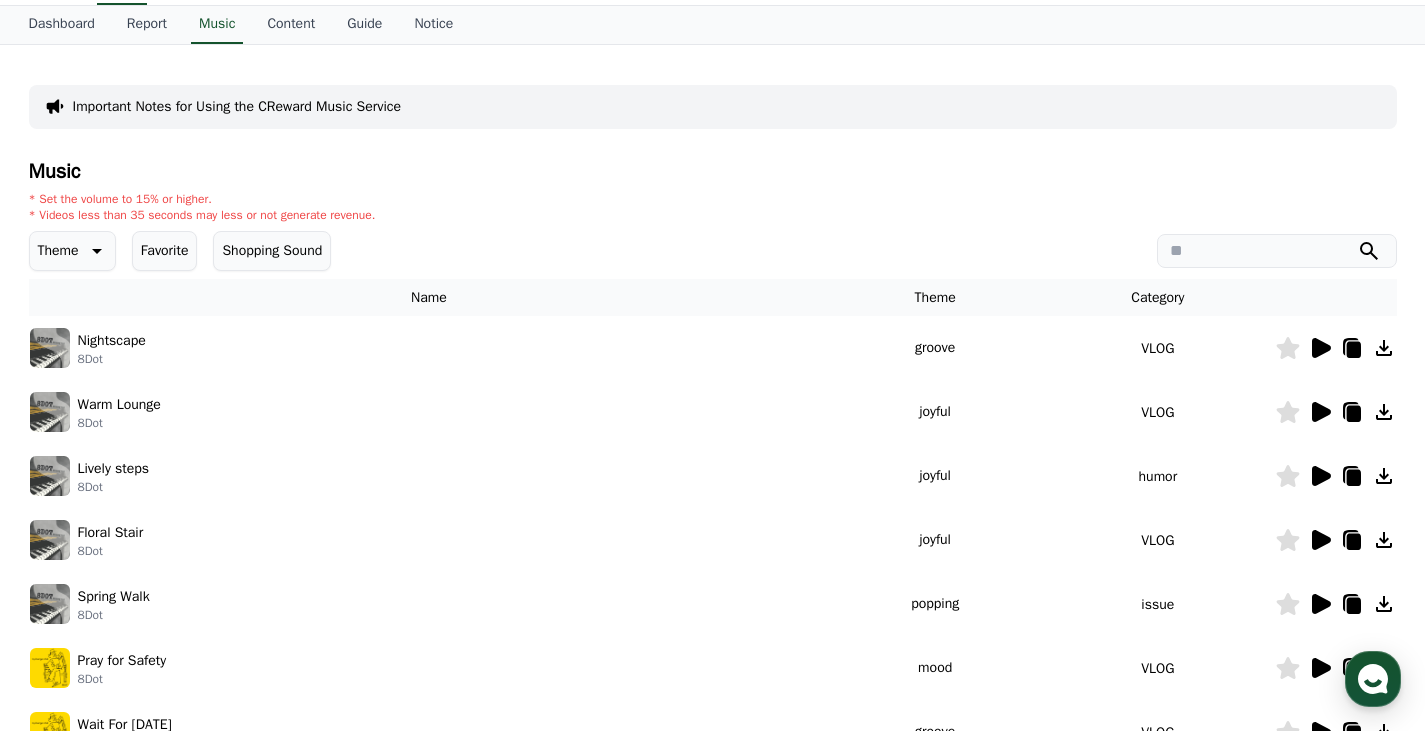 scroll, scrollTop: 23, scrollLeft: 0, axis: vertical 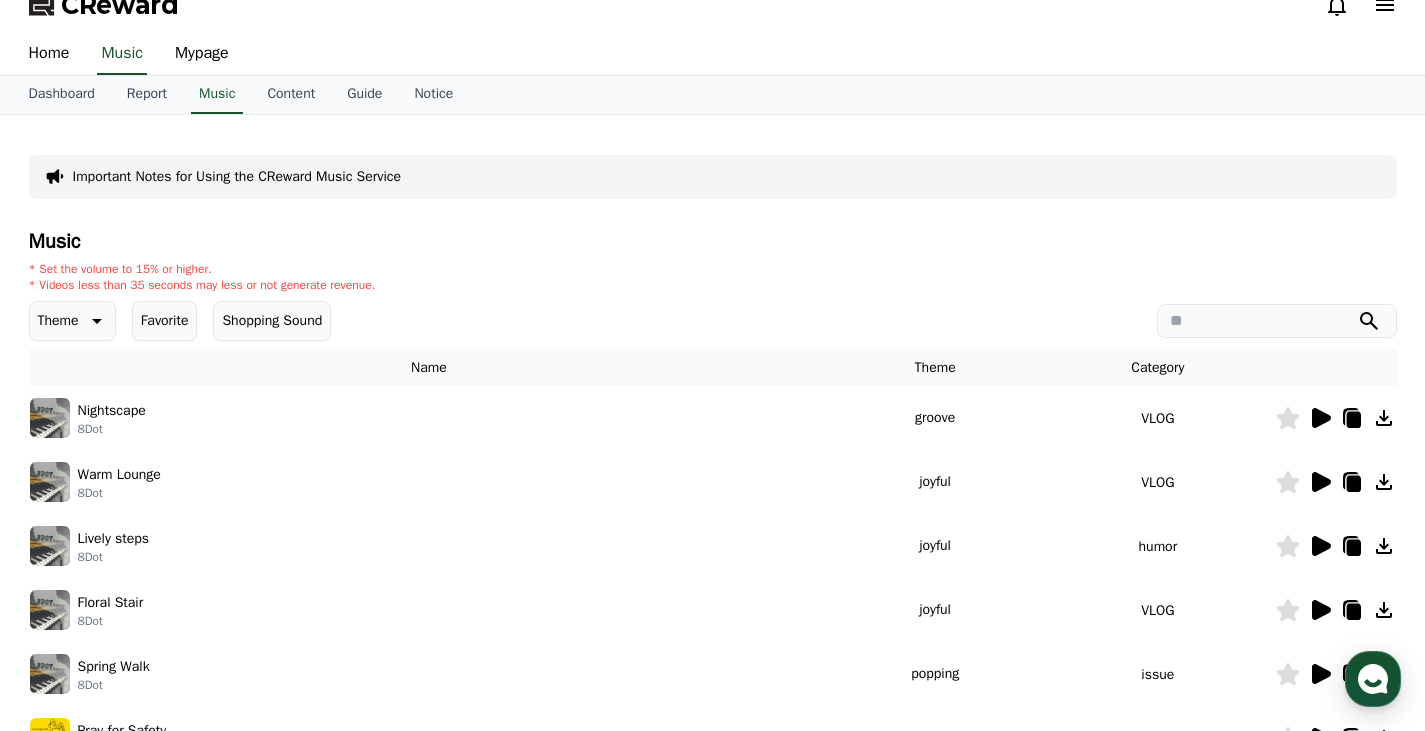 click 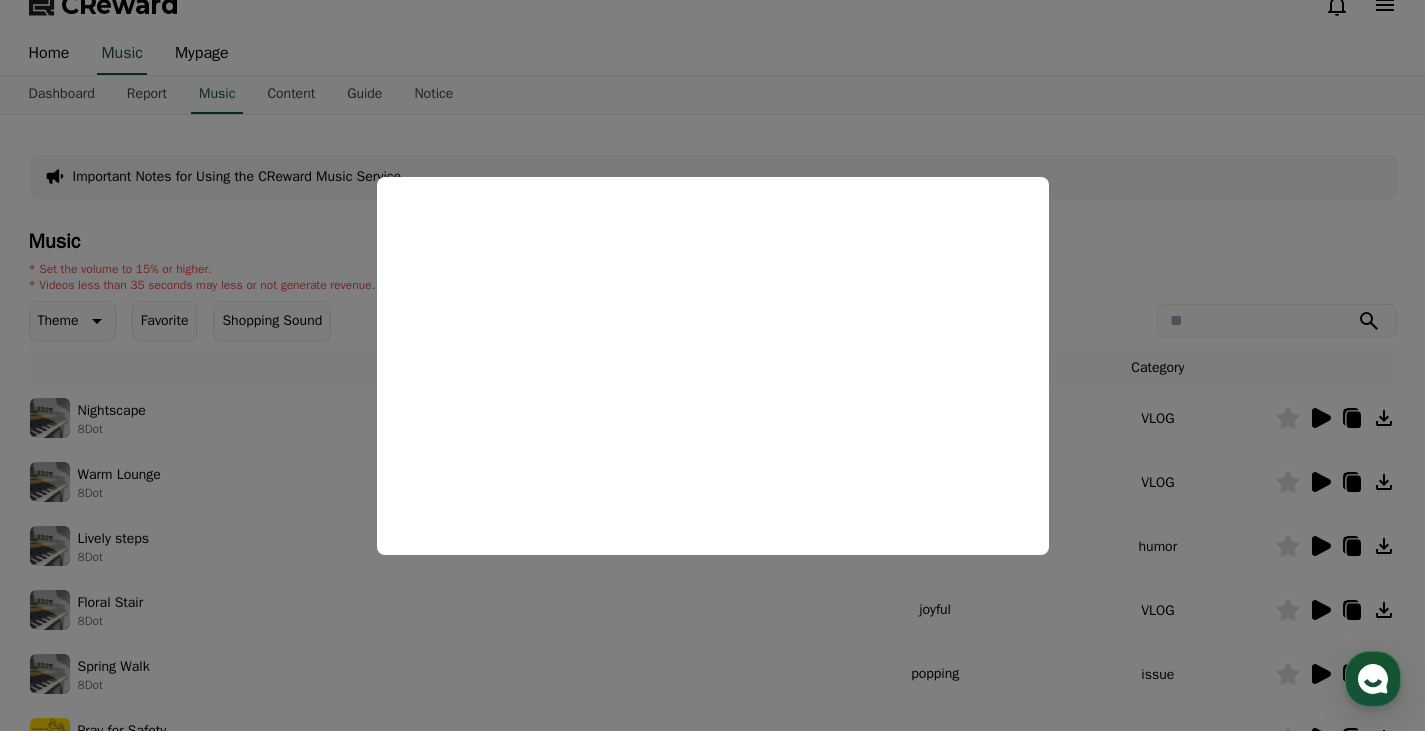 click at bounding box center [712, 365] 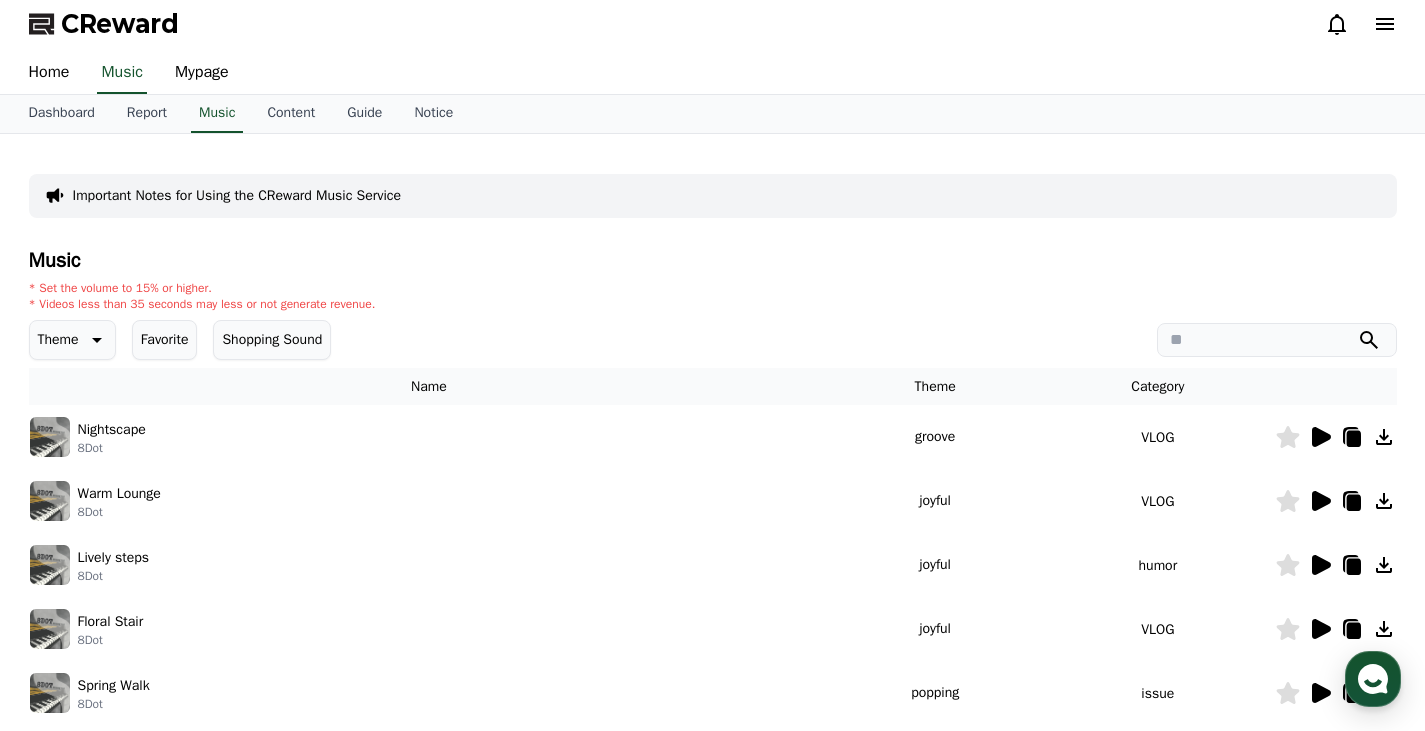 scroll, scrollTop: 0, scrollLeft: 0, axis: both 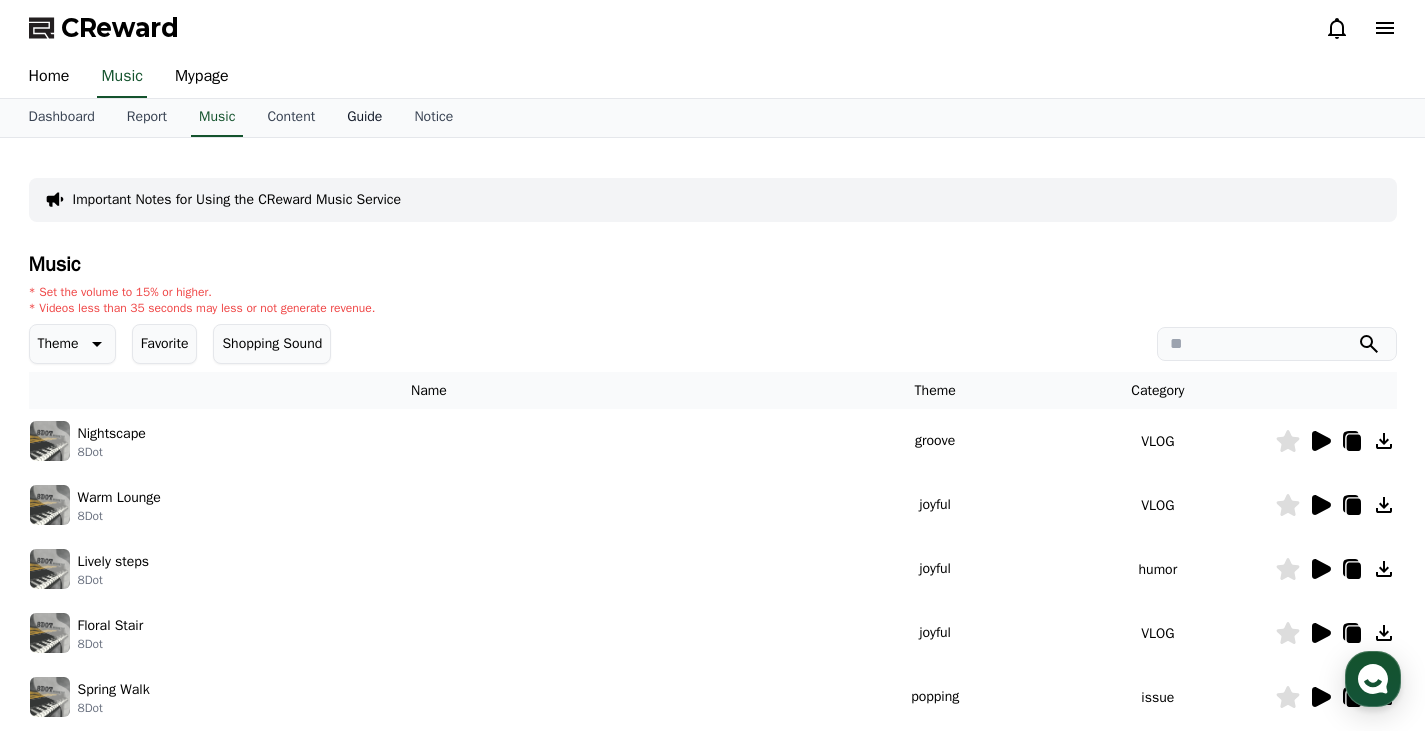 click on "Guide" at bounding box center (364, 118) 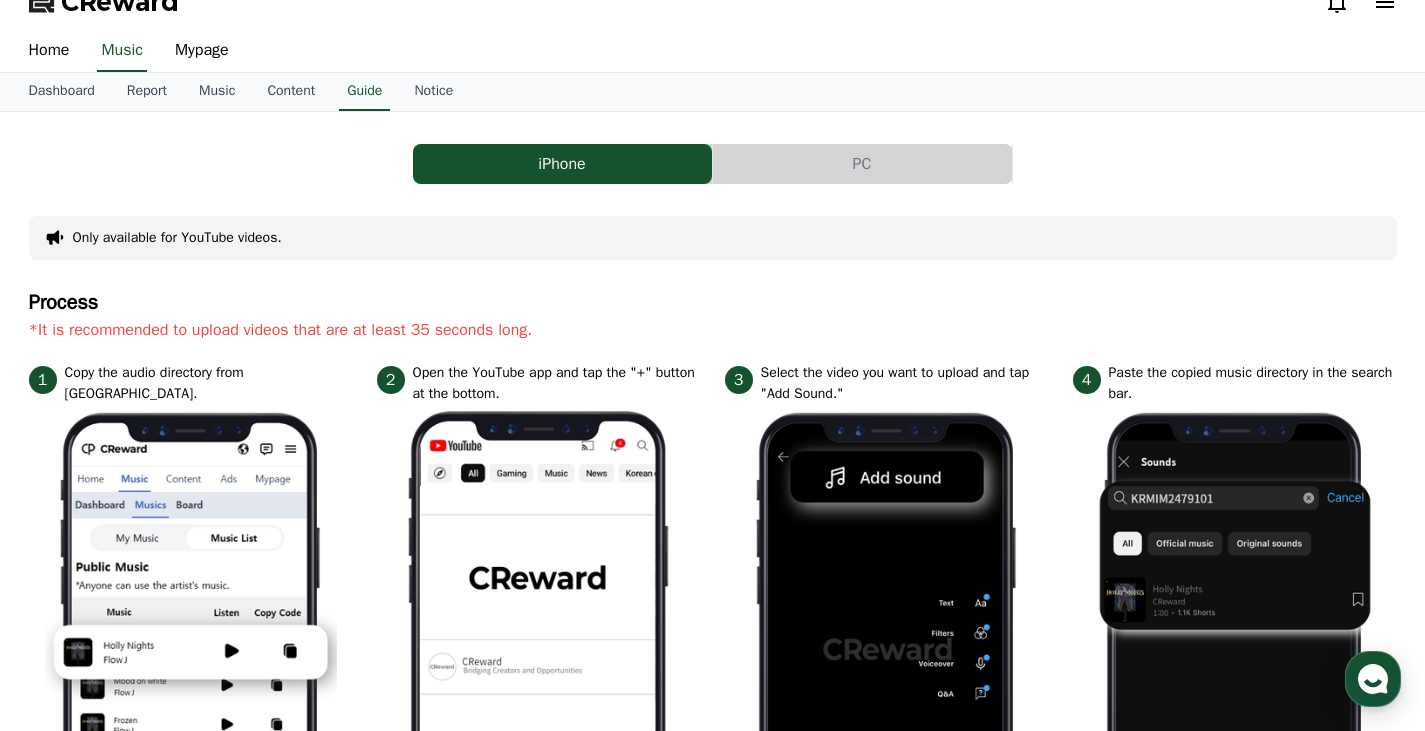 scroll, scrollTop: 0, scrollLeft: 0, axis: both 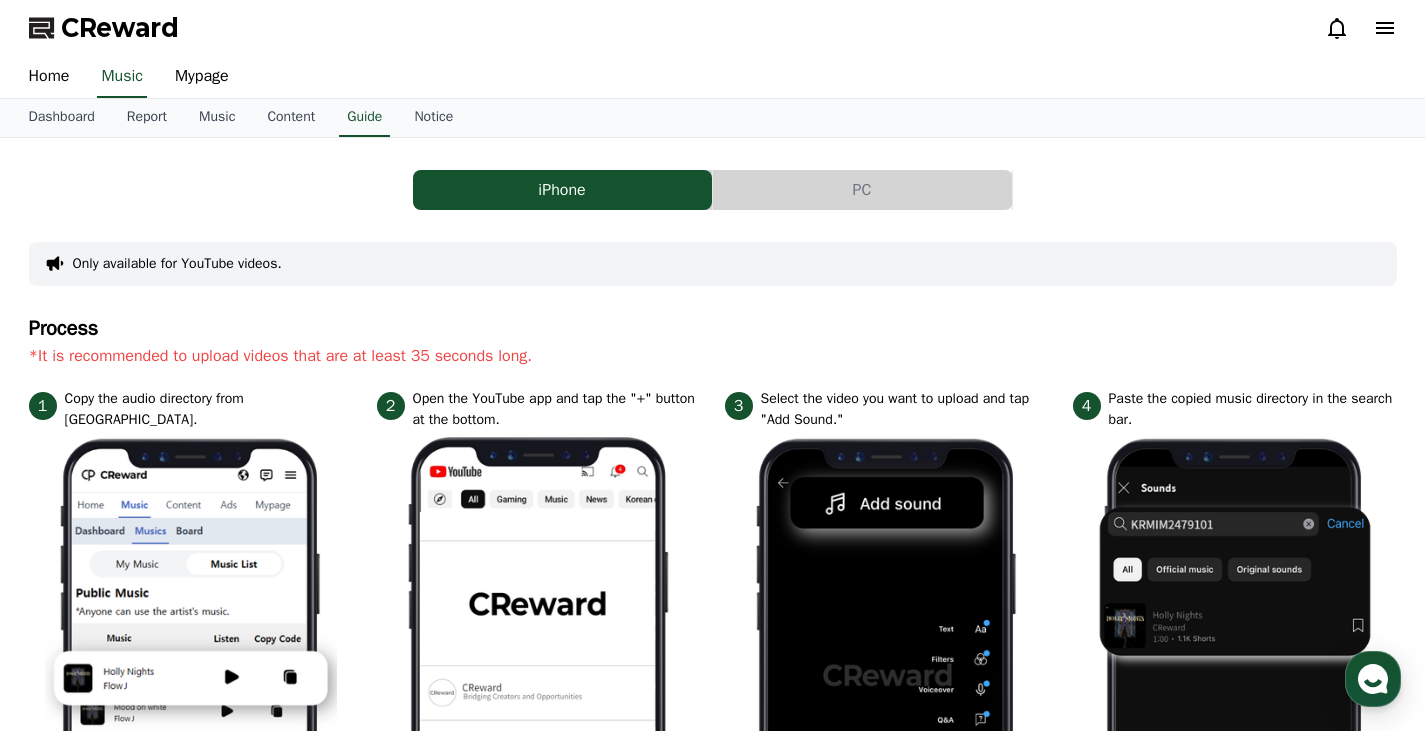 click on "PC" at bounding box center [862, 190] 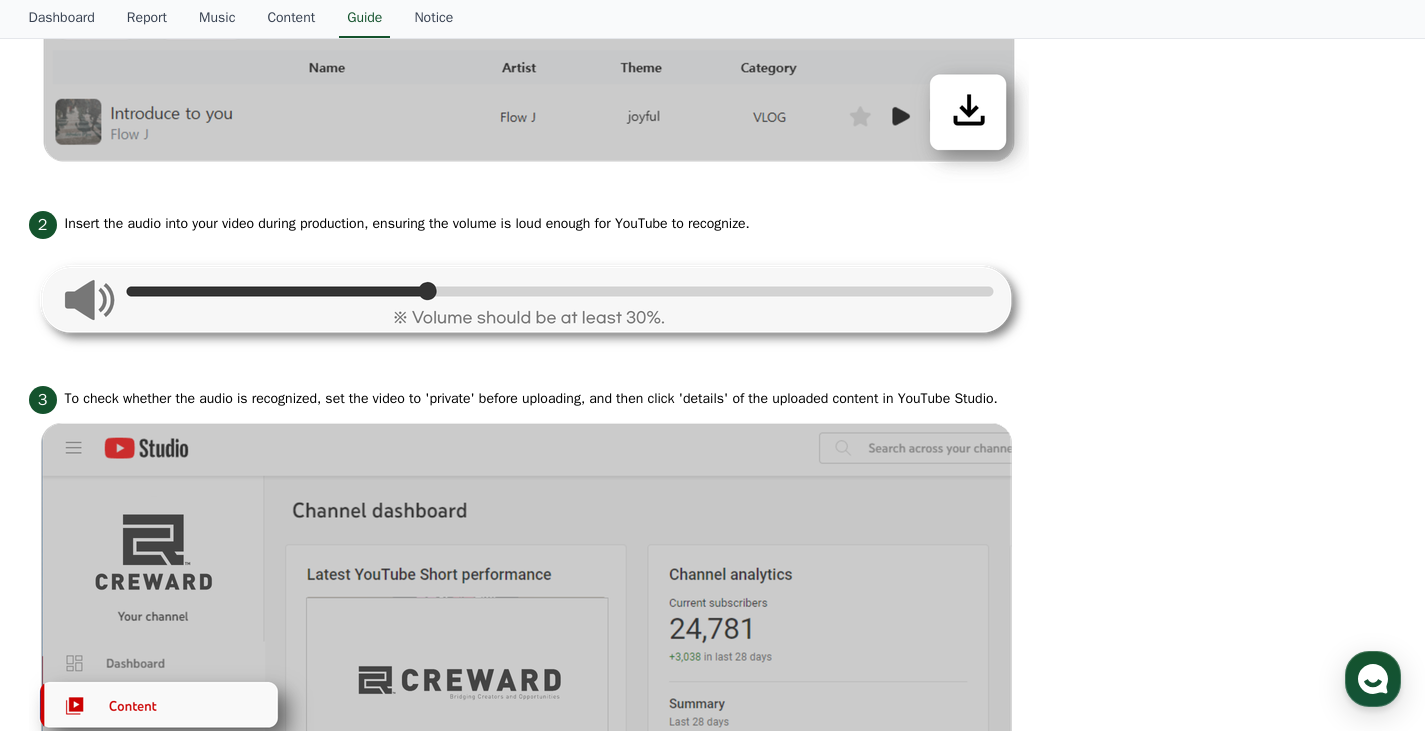 scroll, scrollTop: 1069, scrollLeft: 0, axis: vertical 